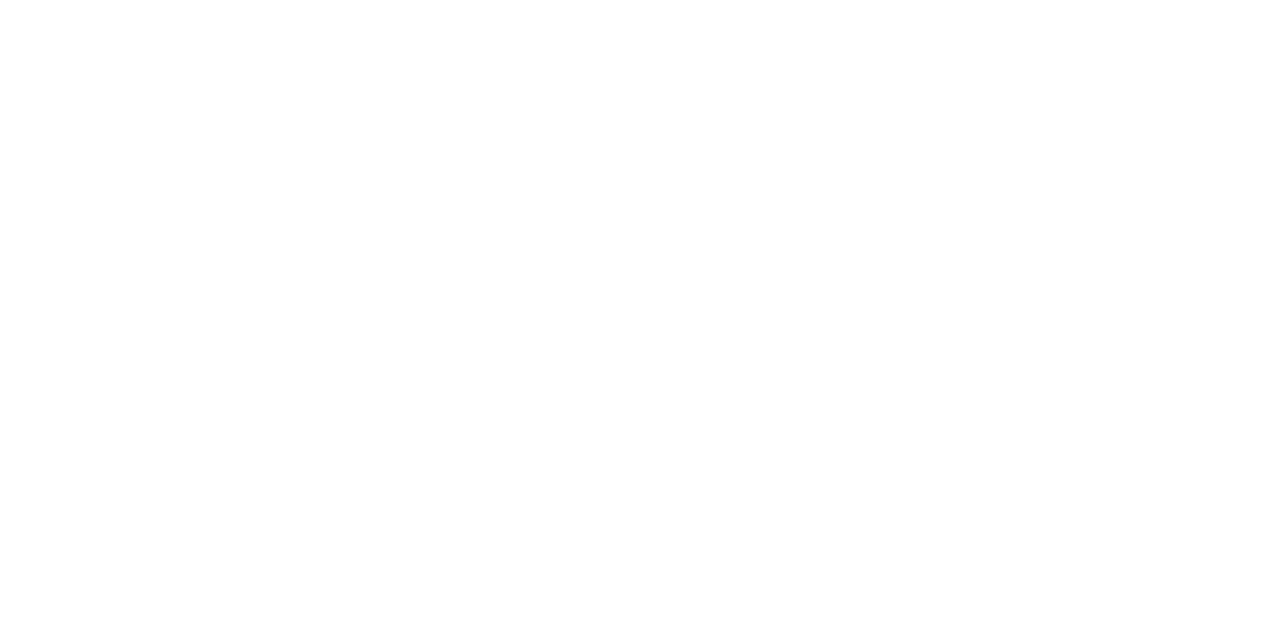scroll, scrollTop: 0, scrollLeft: 0, axis: both 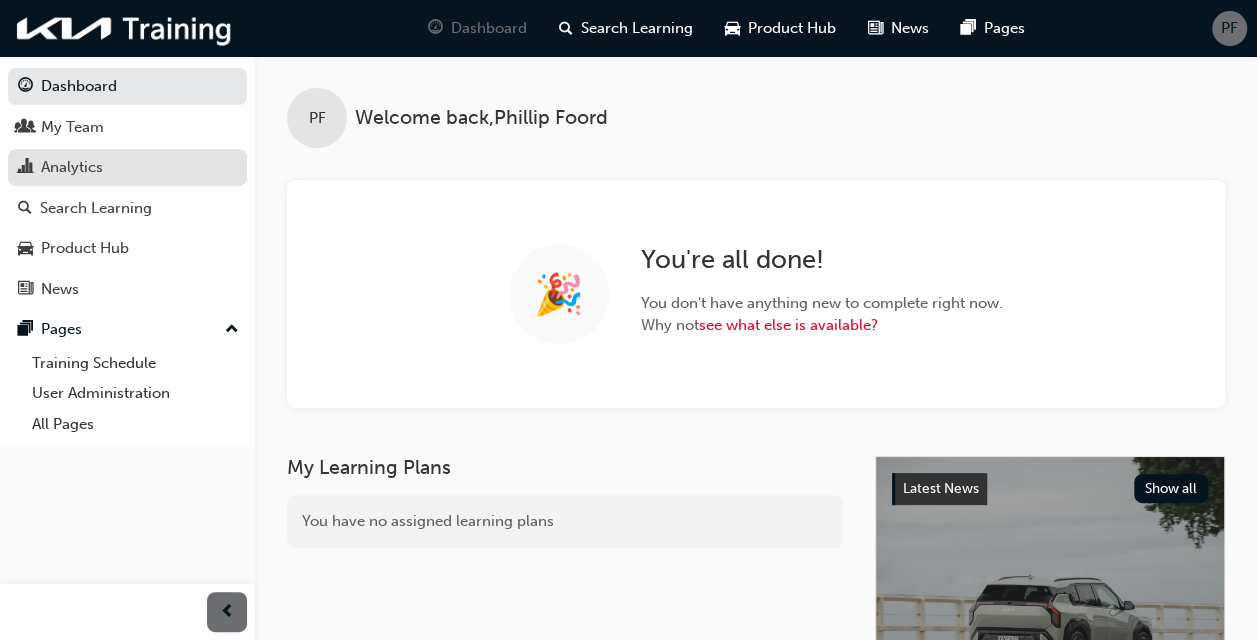 click on "Analytics" at bounding box center [127, 167] 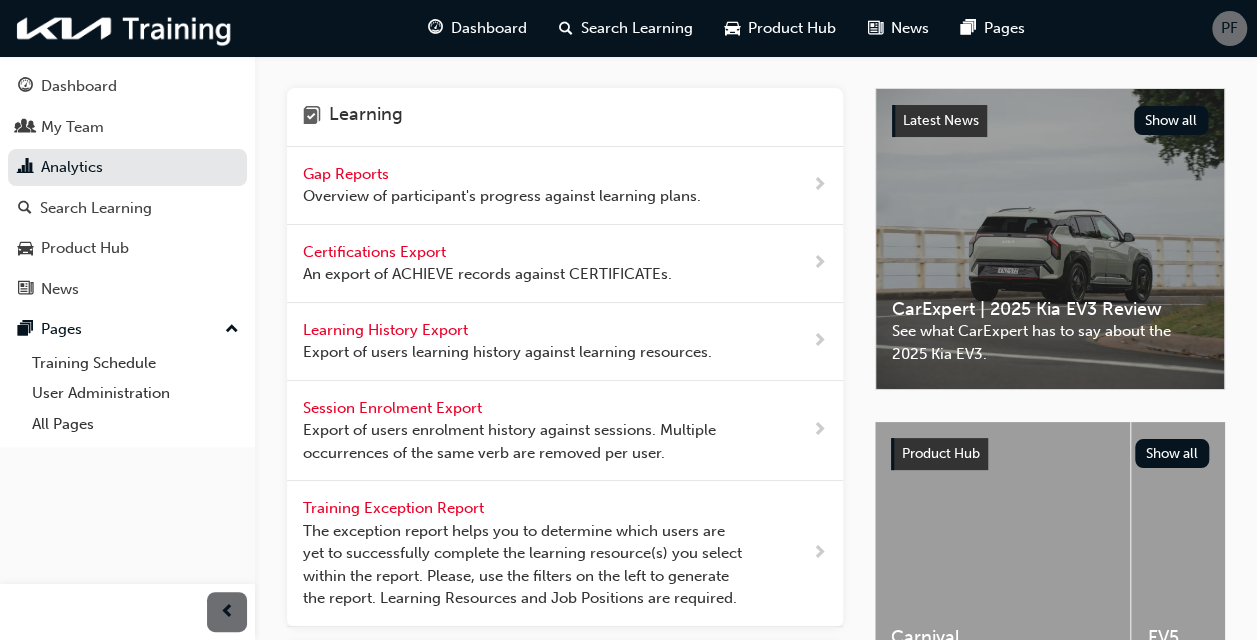 click on "Gap Reports" at bounding box center [348, 174] 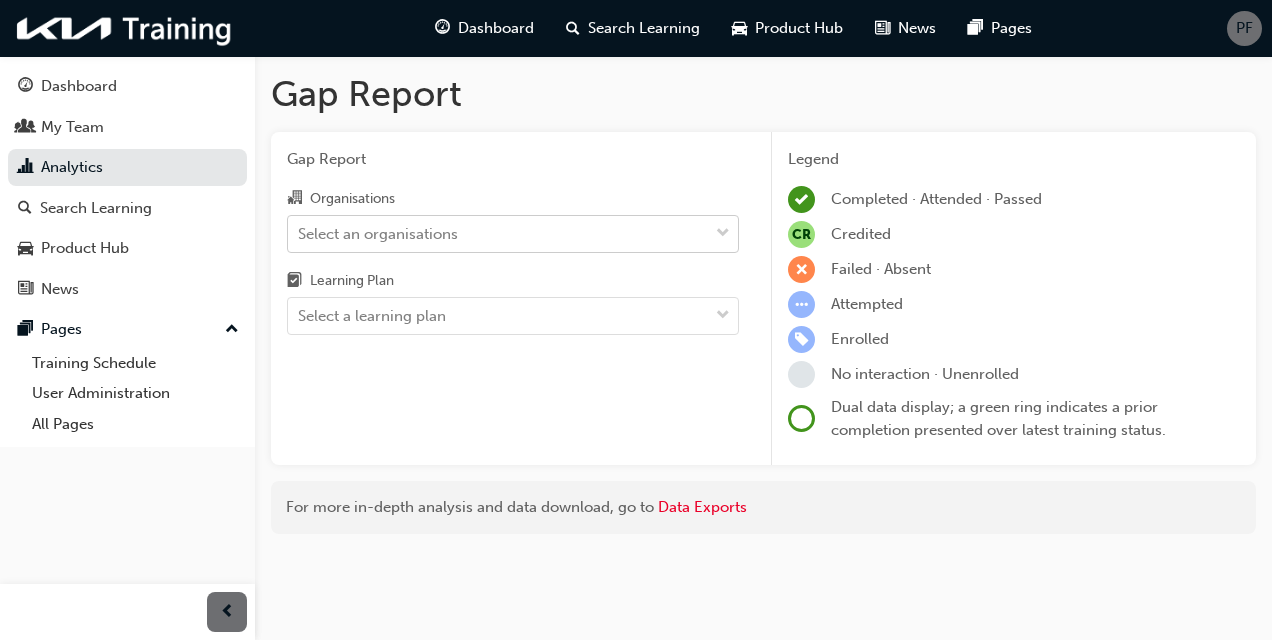 click on "Select an organisations" at bounding box center [378, 233] 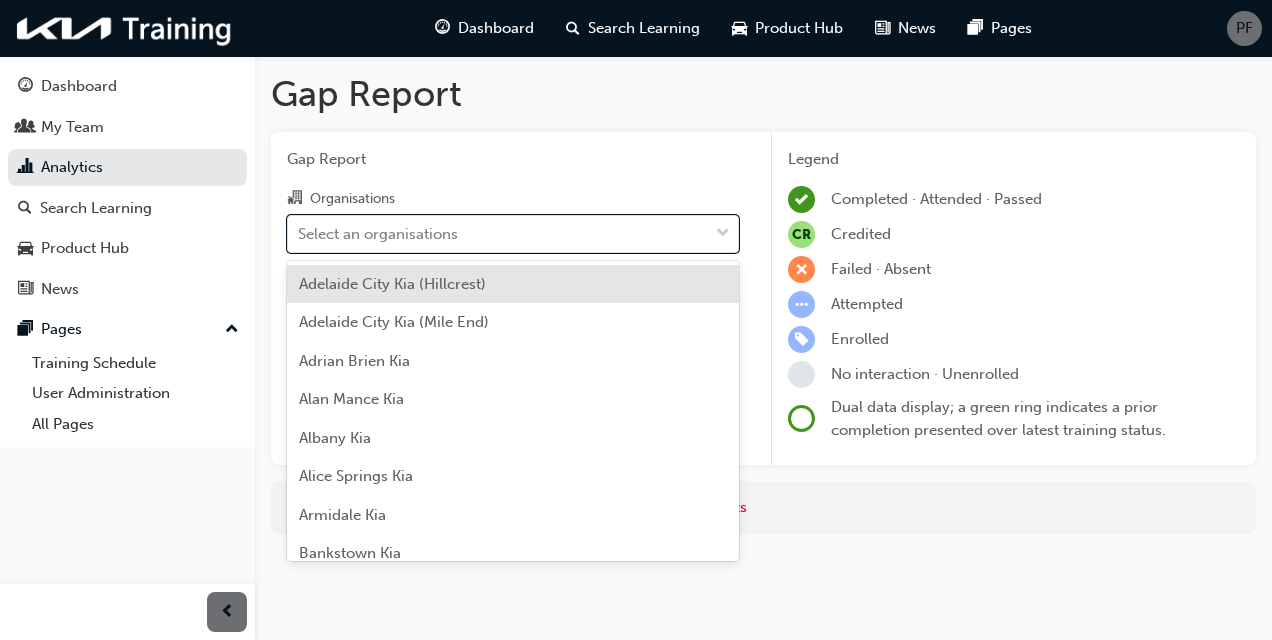 click on "Adelaide City Kia (Hillcrest)" at bounding box center [392, 284] 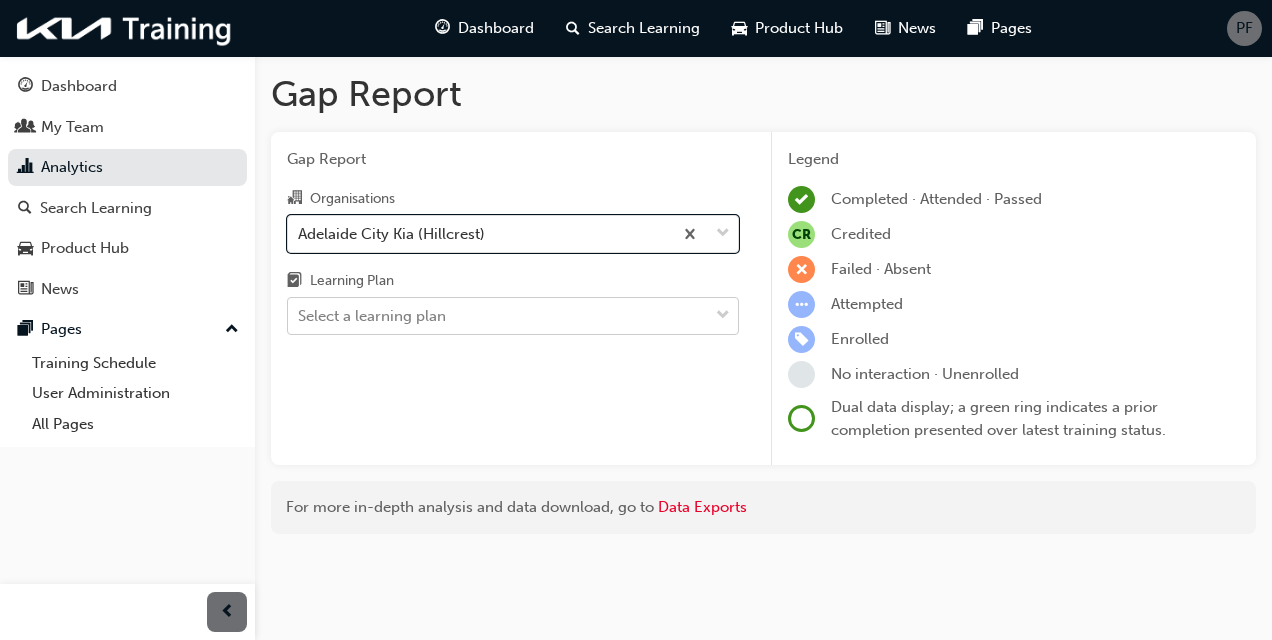 click on "Select a learning plan" at bounding box center [498, 316] 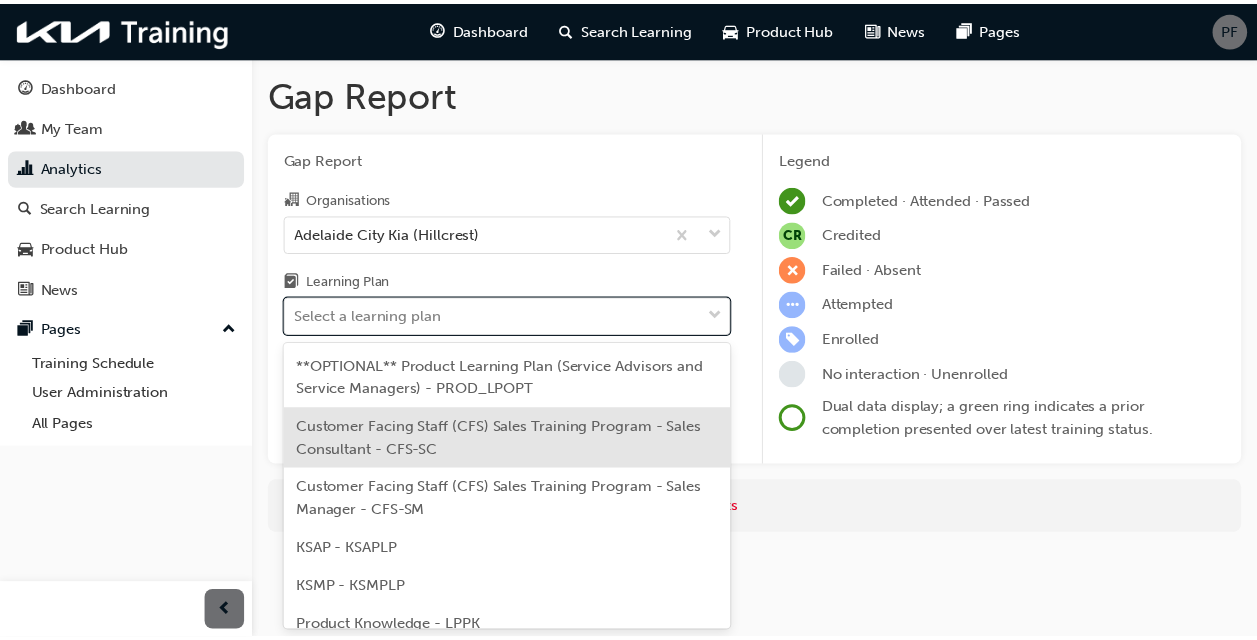 scroll, scrollTop: 132, scrollLeft: 0, axis: vertical 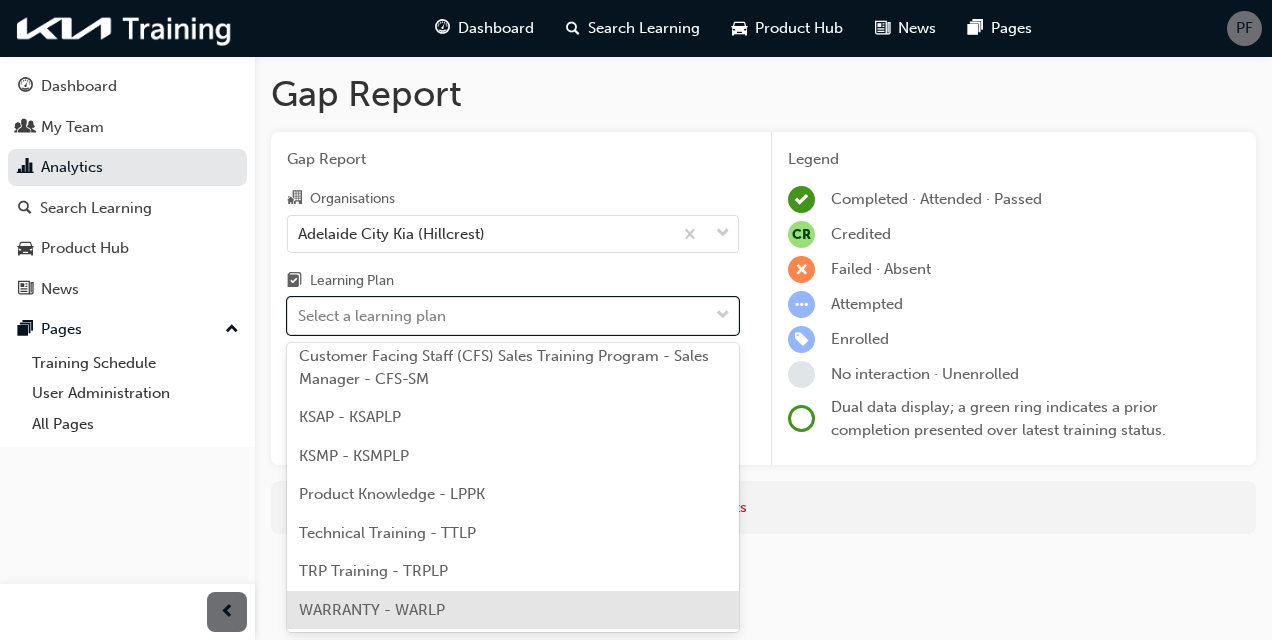 click on "WARRANTY - WARLP" at bounding box center (513, 610) 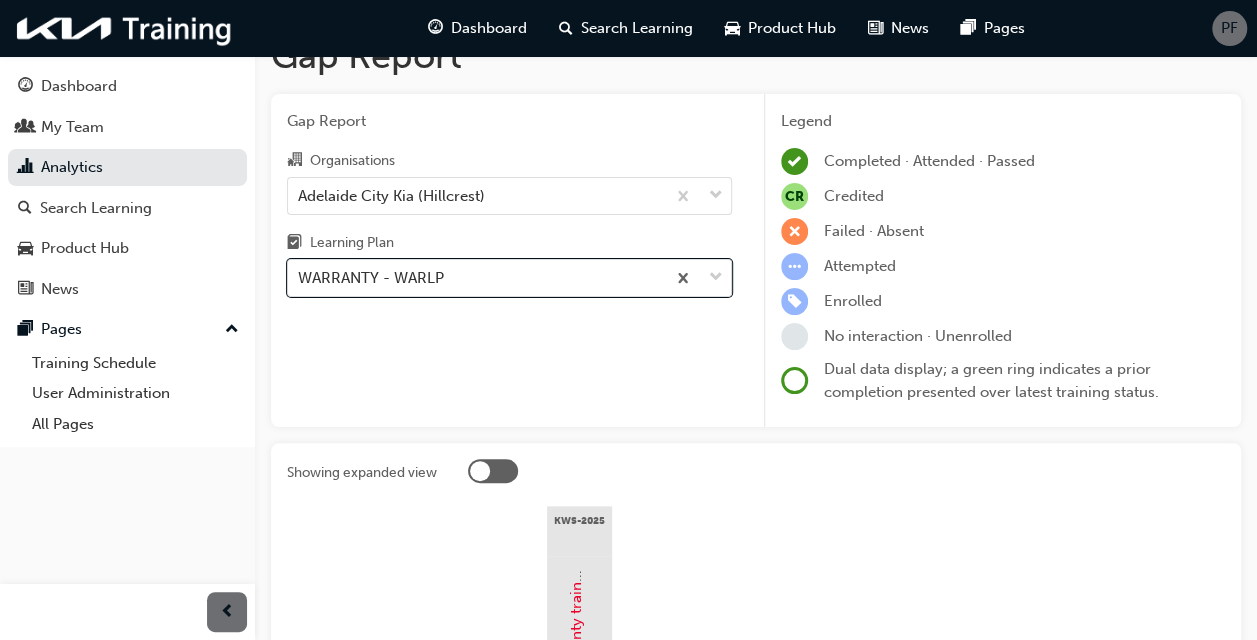 scroll, scrollTop: 0, scrollLeft: 0, axis: both 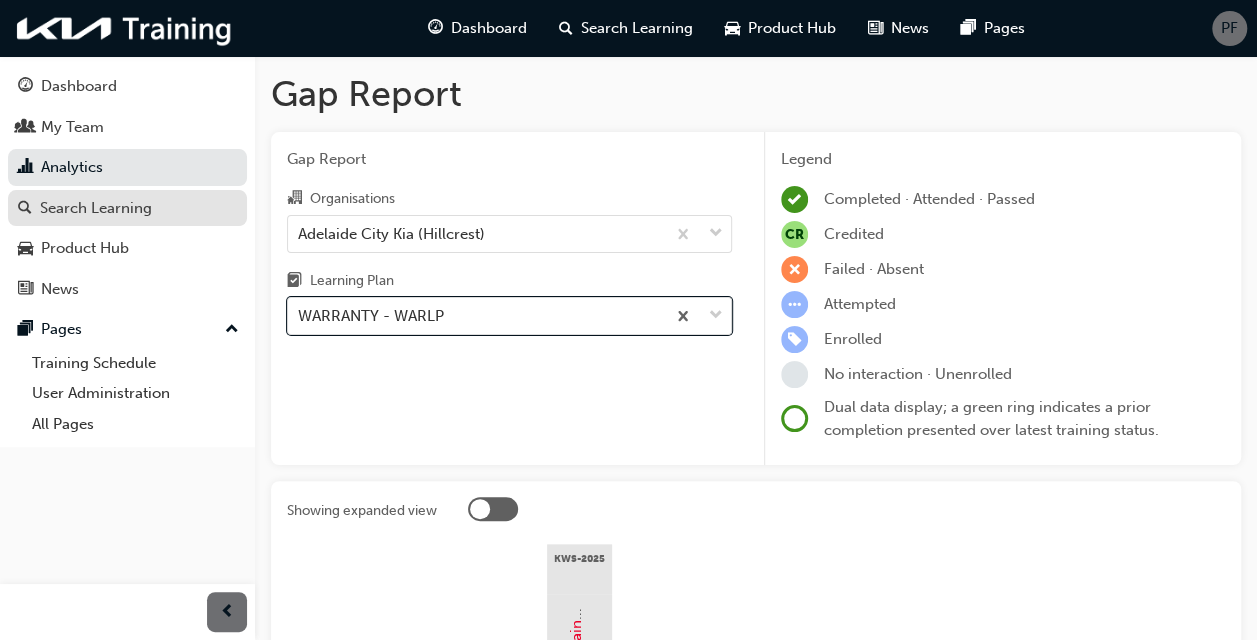 click on "Search Learning" at bounding box center (96, 208) 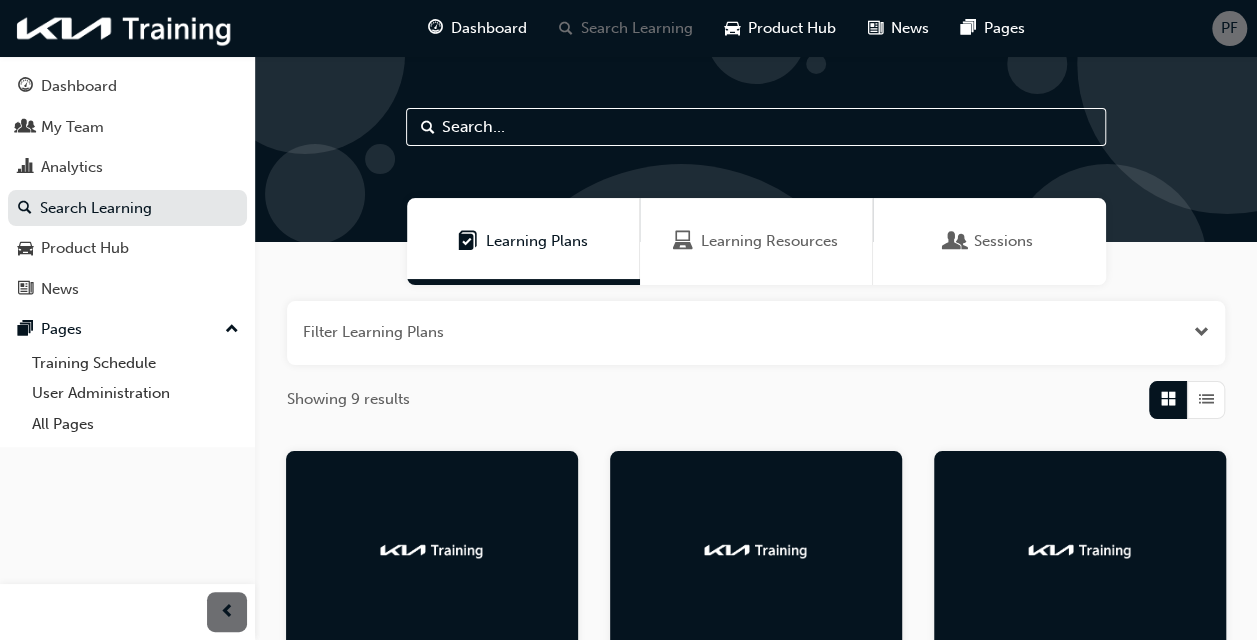 scroll, scrollTop: 0, scrollLeft: 0, axis: both 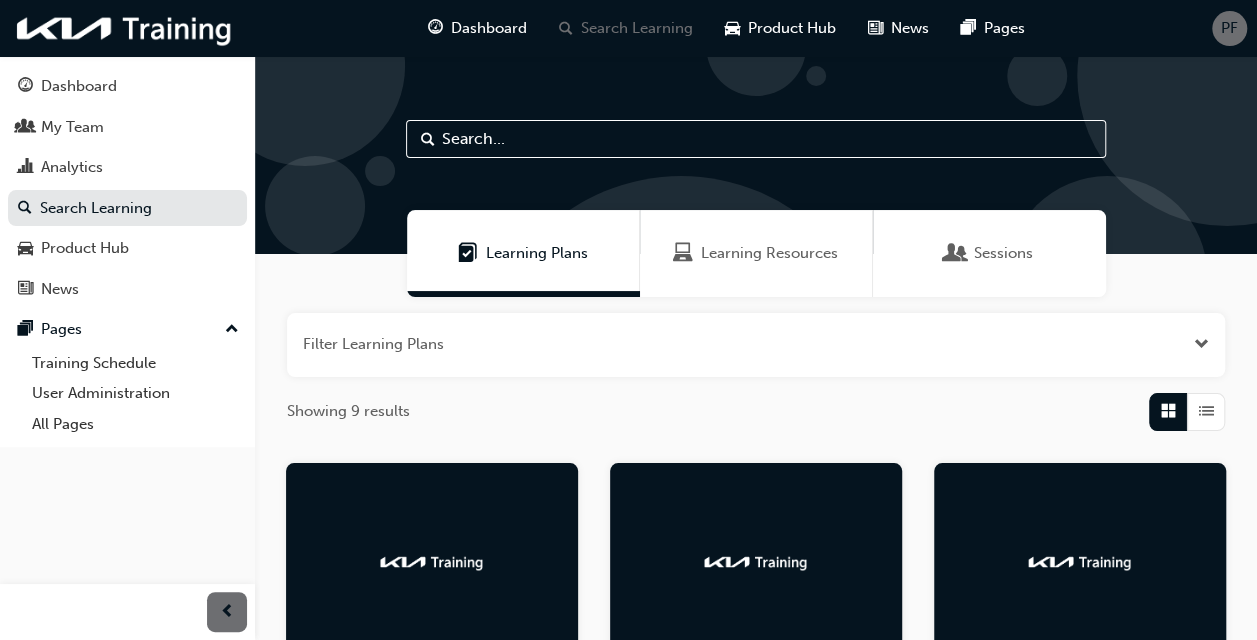click on "Sessions" at bounding box center (1003, 253) 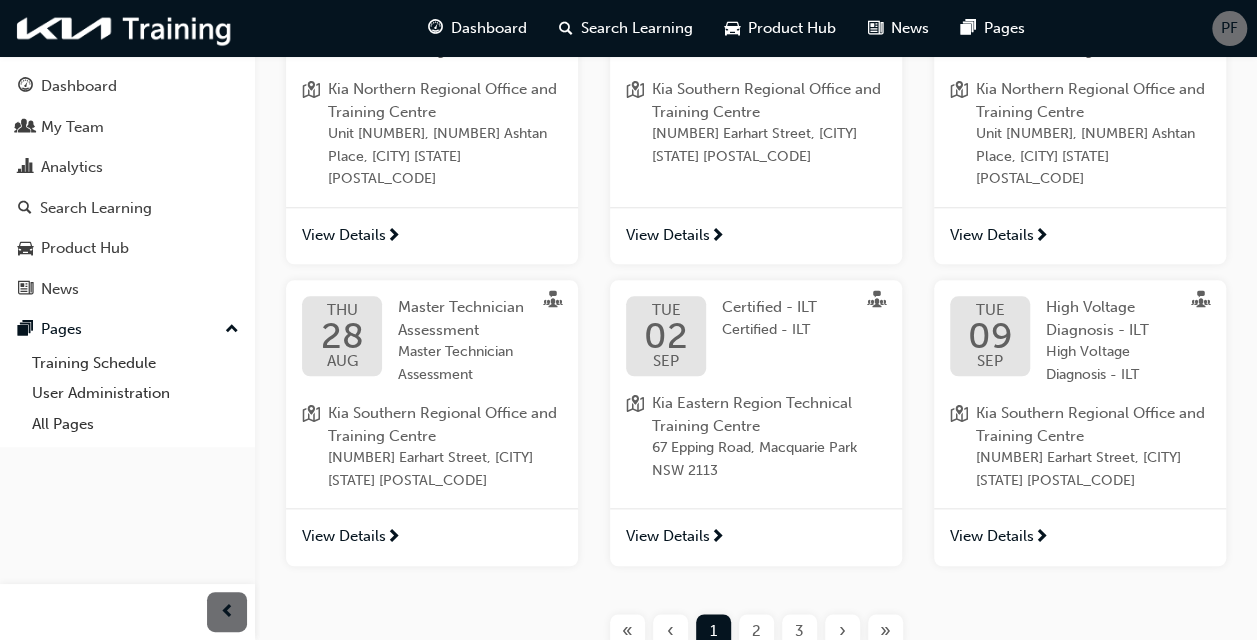 scroll, scrollTop: 900, scrollLeft: 0, axis: vertical 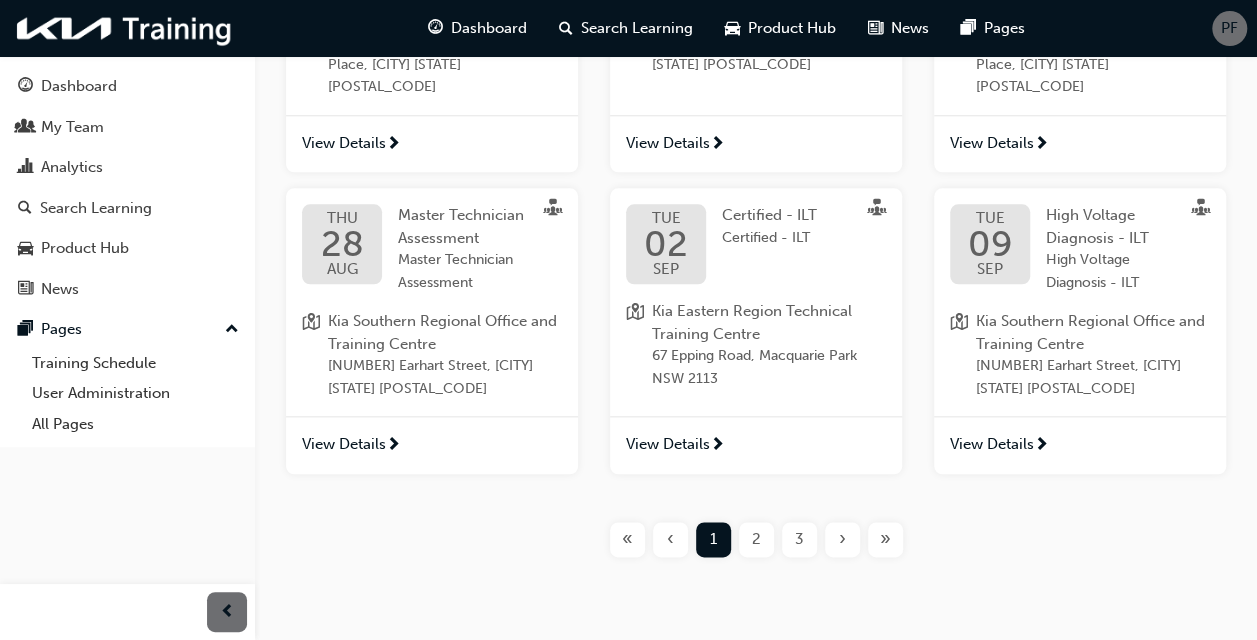click on "2" at bounding box center [756, 539] 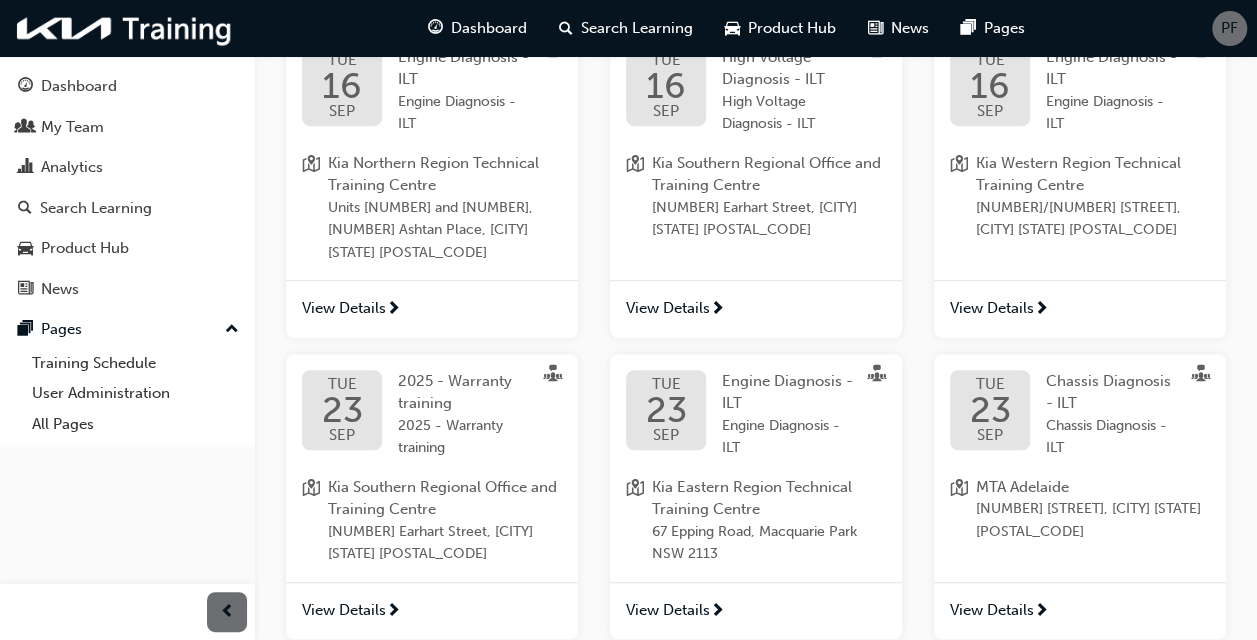 scroll, scrollTop: 900, scrollLeft: 0, axis: vertical 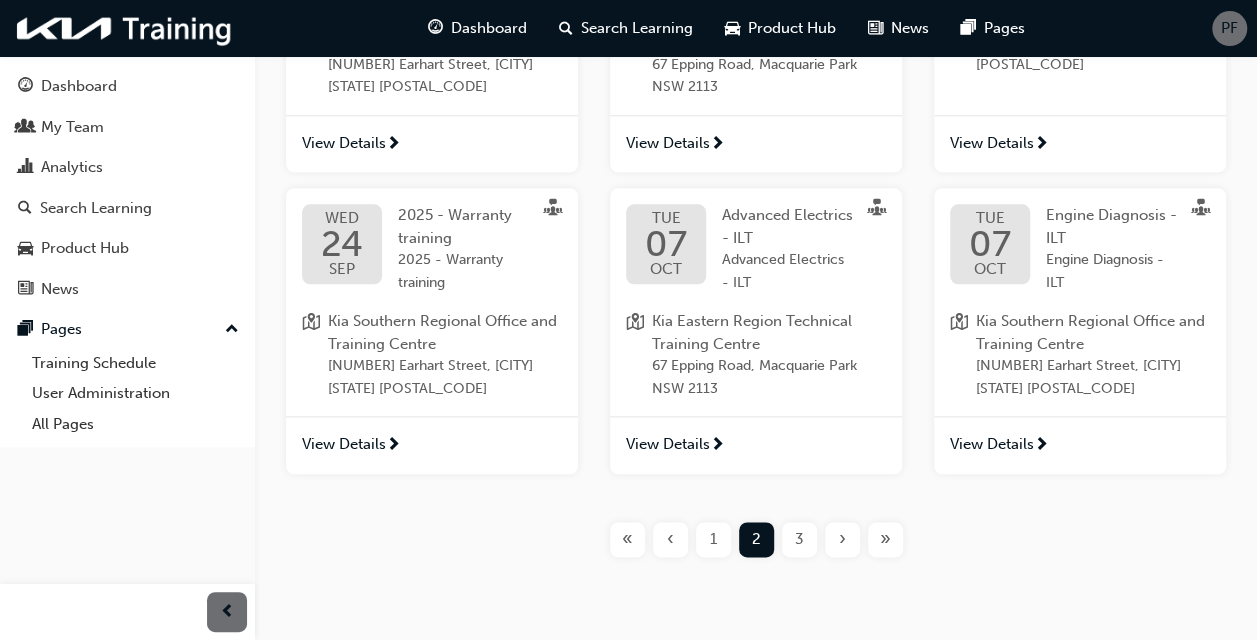 click on "3" at bounding box center (799, 539) 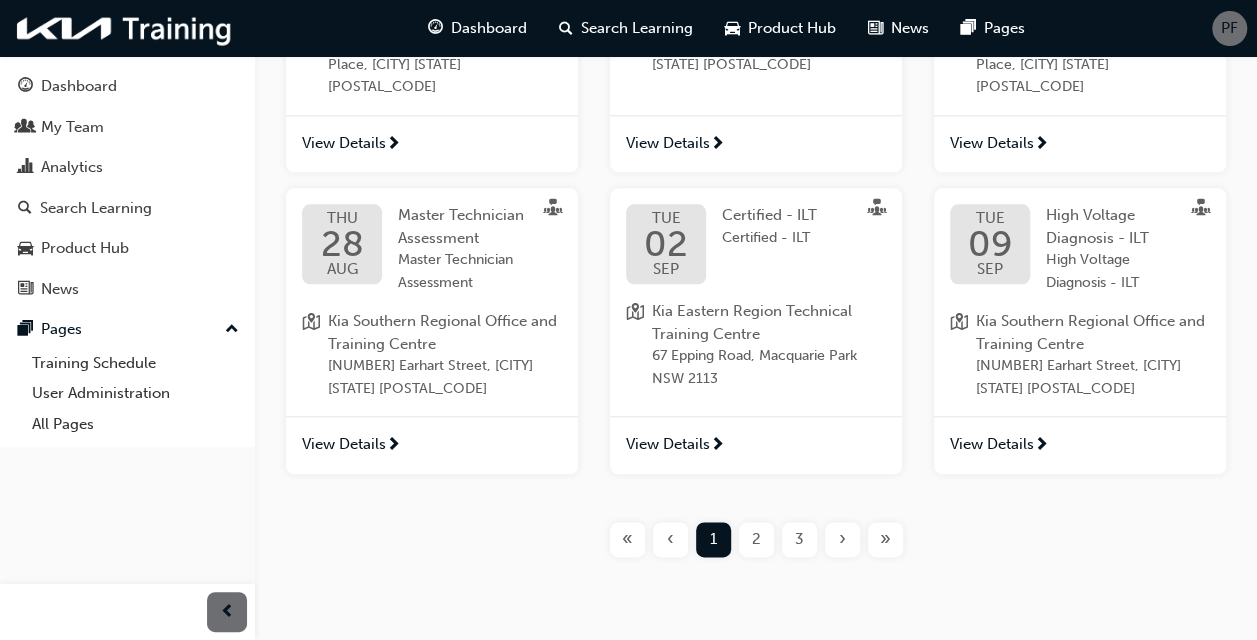 click on "3" at bounding box center (799, 539) 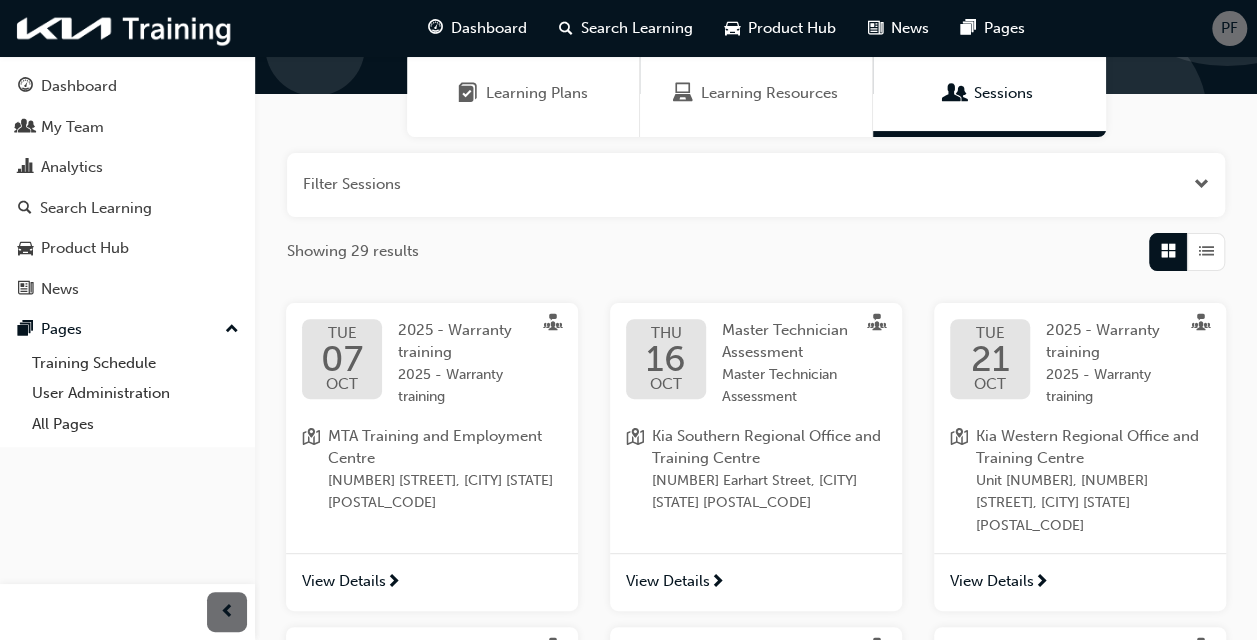 scroll, scrollTop: 200, scrollLeft: 0, axis: vertical 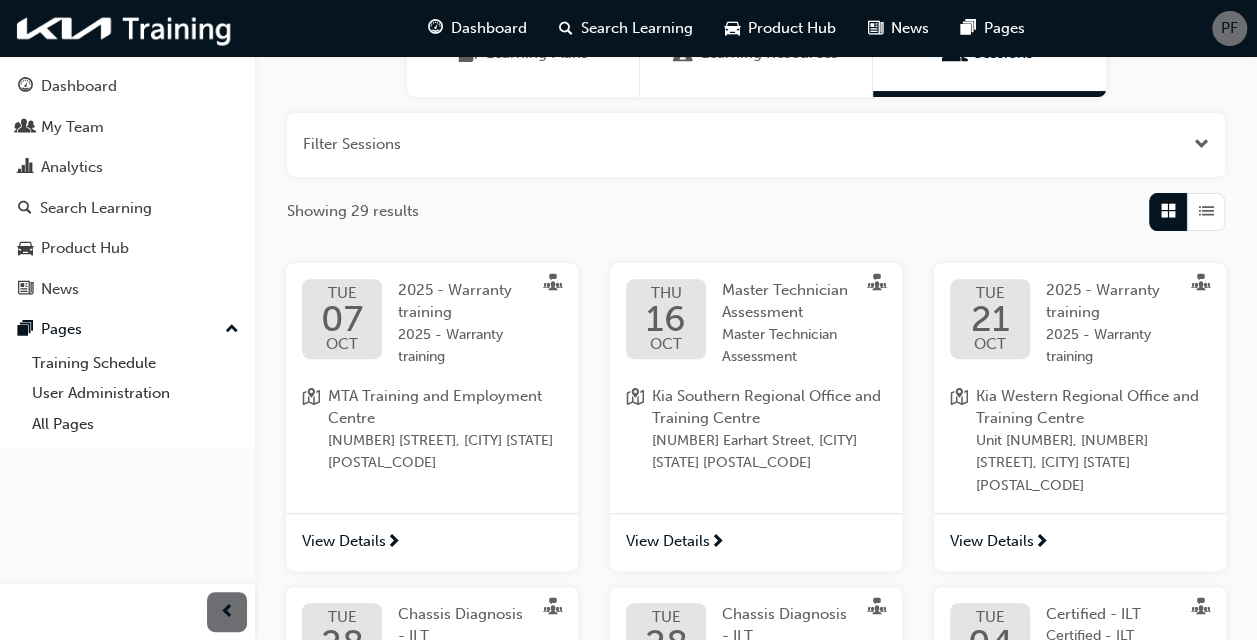 click on "View Details" at bounding box center [344, 541] 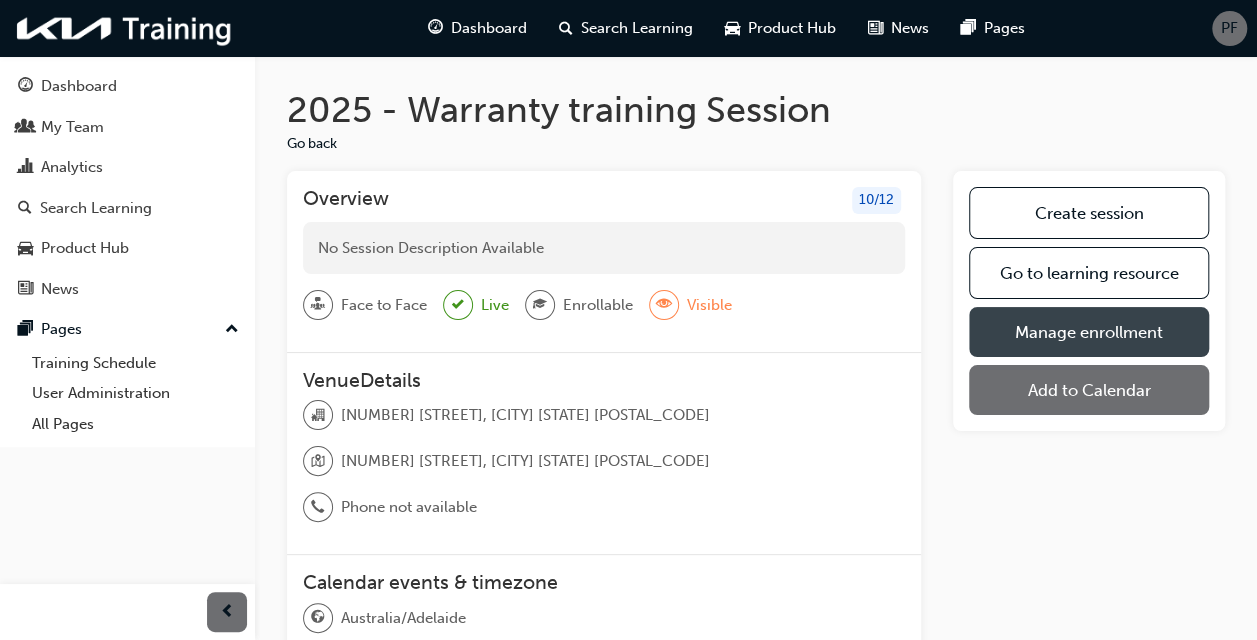 click on "Manage enrollment" at bounding box center [1089, 332] 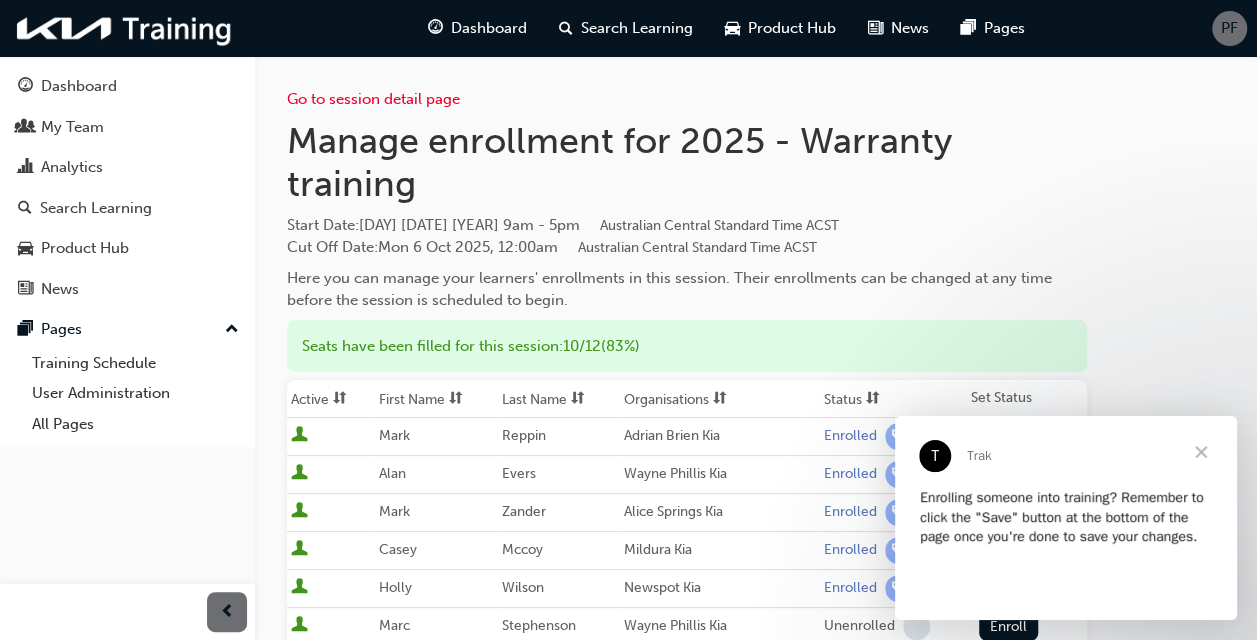 scroll, scrollTop: 0, scrollLeft: 0, axis: both 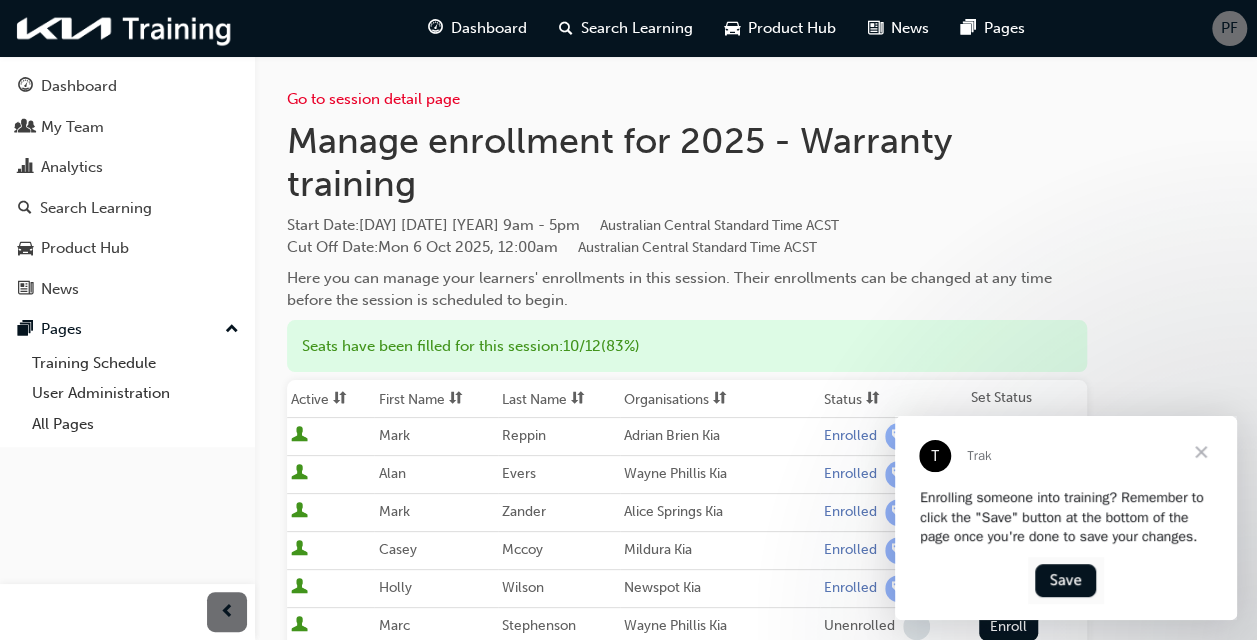 click at bounding box center (1201, 452) 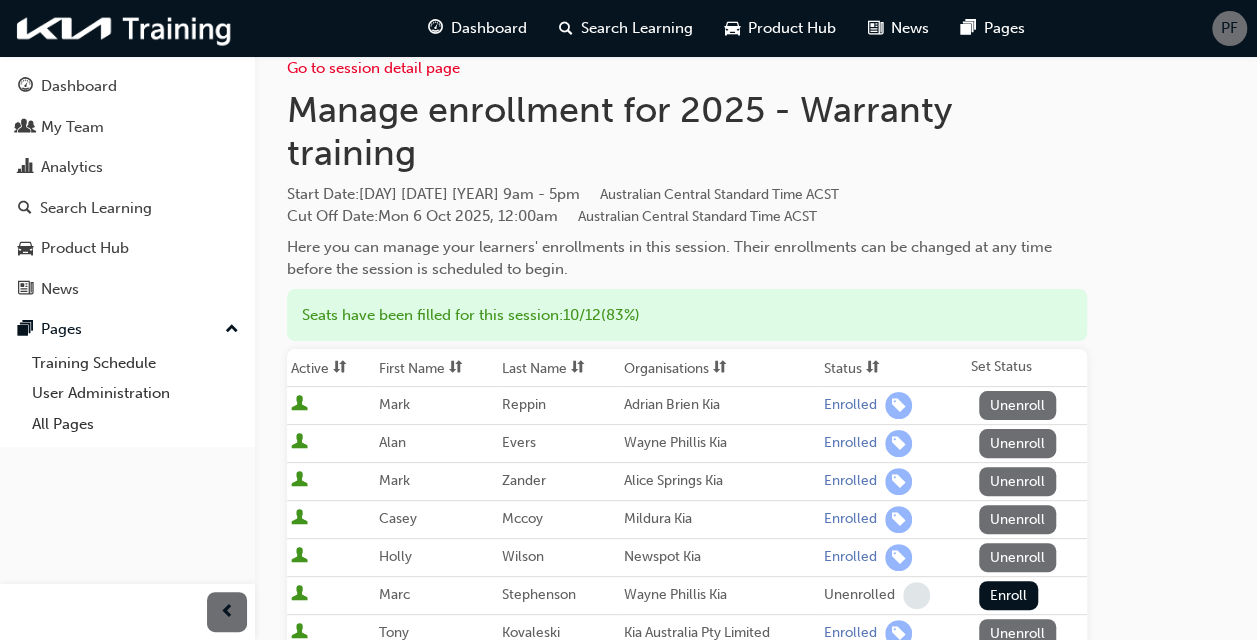 scroll, scrollTop: 0, scrollLeft: 0, axis: both 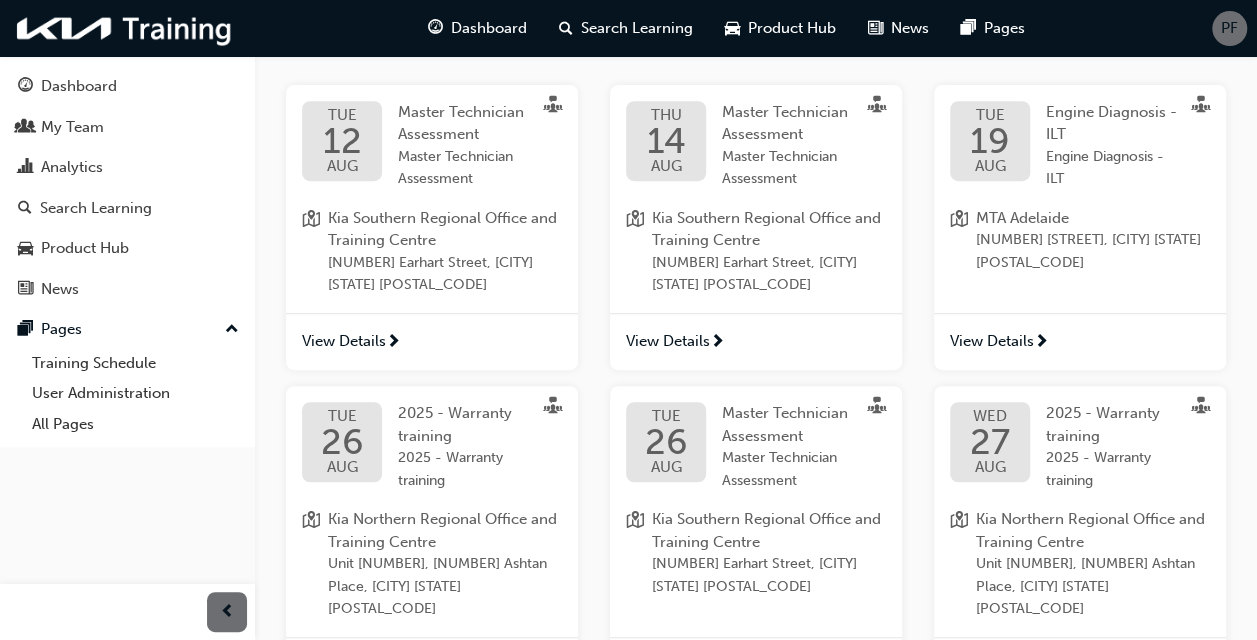 click on "View Details" at bounding box center [992, 341] 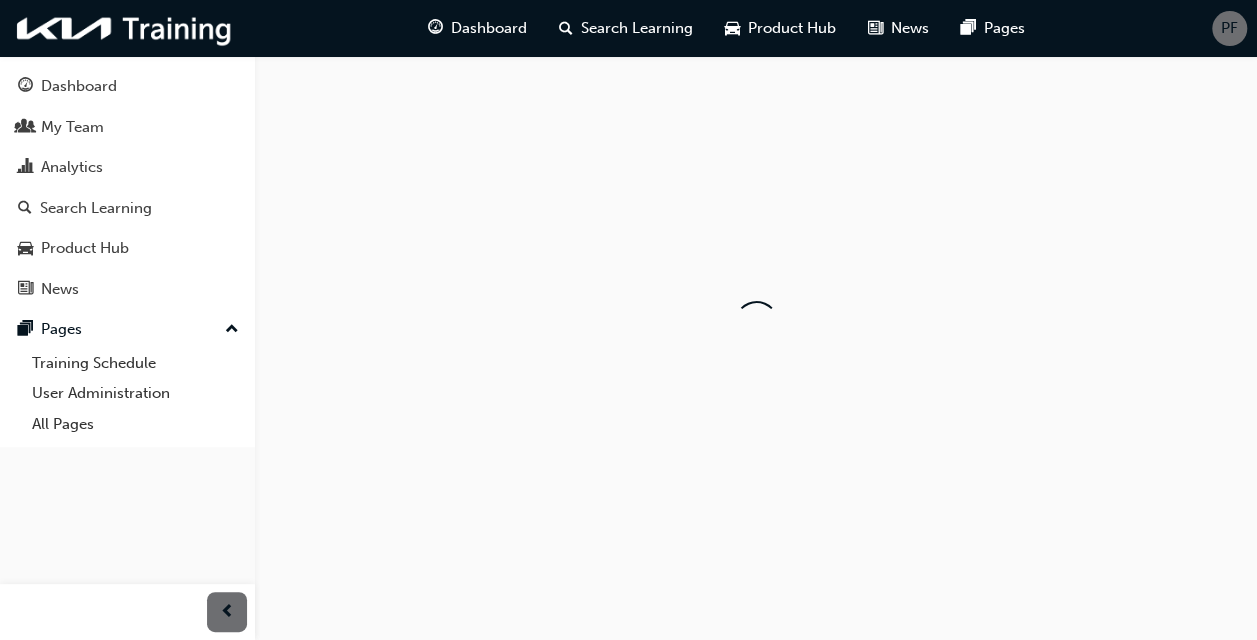 scroll, scrollTop: 0, scrollLeft: 0, axis: both 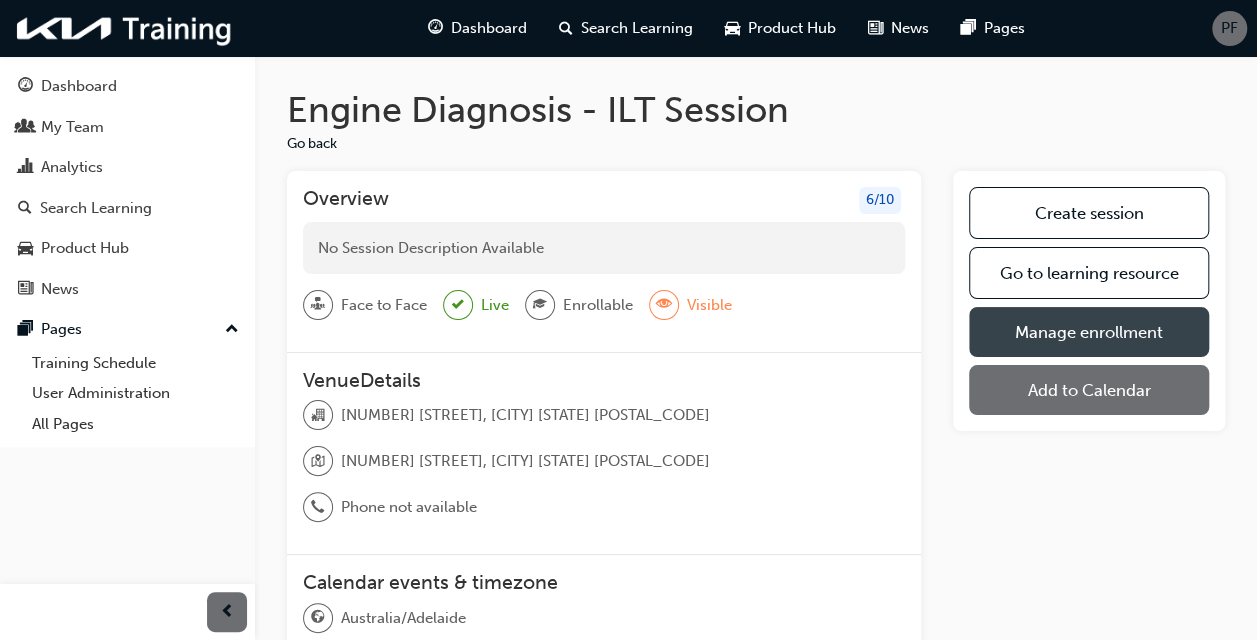 click on "Manage enrollment" at bounding box center (1089, 332) 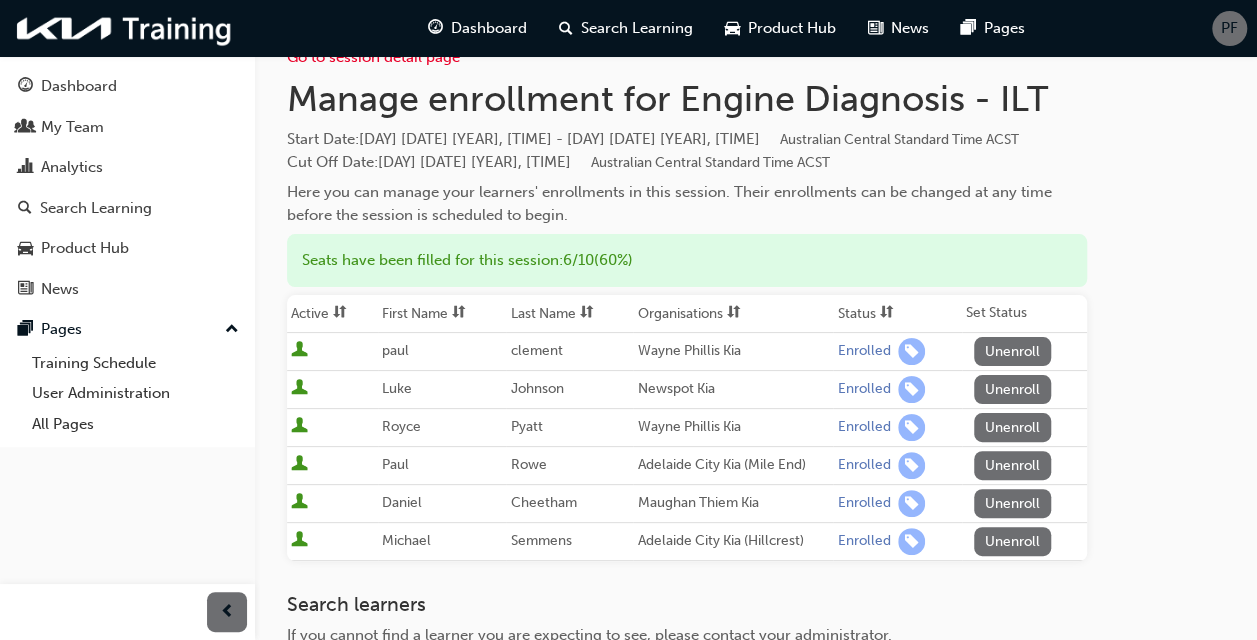 scroll, scrollTop: 0, scrollLeft: 0, axis: both 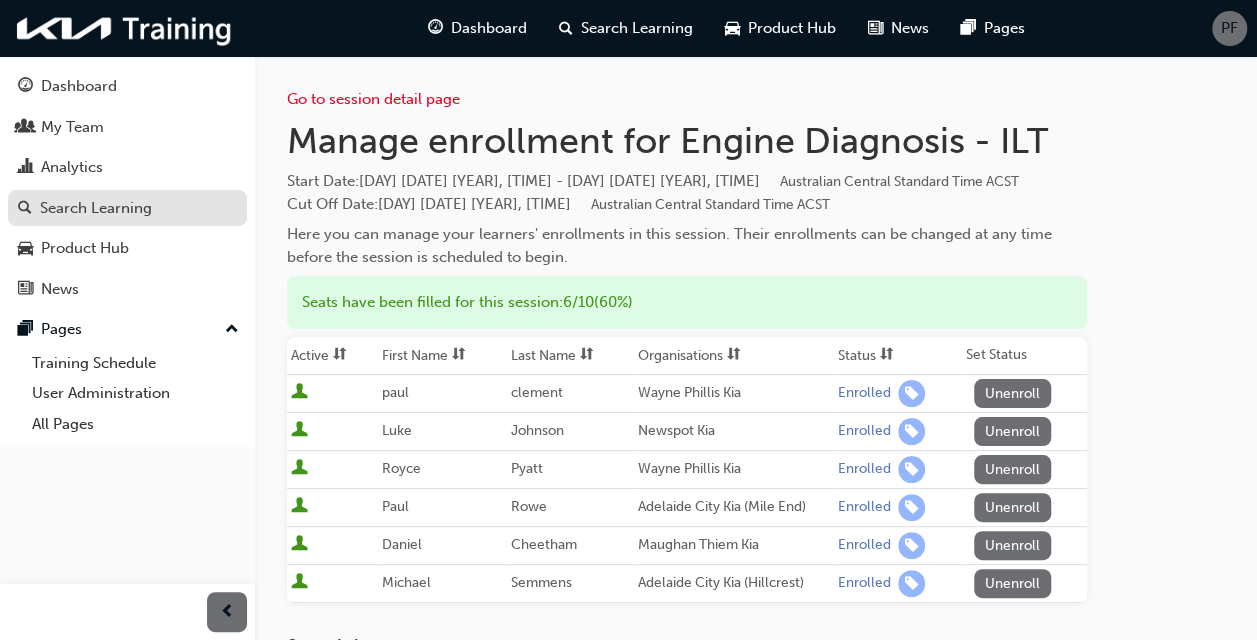 click on "Search Learning" at bounding box center [96, 208] 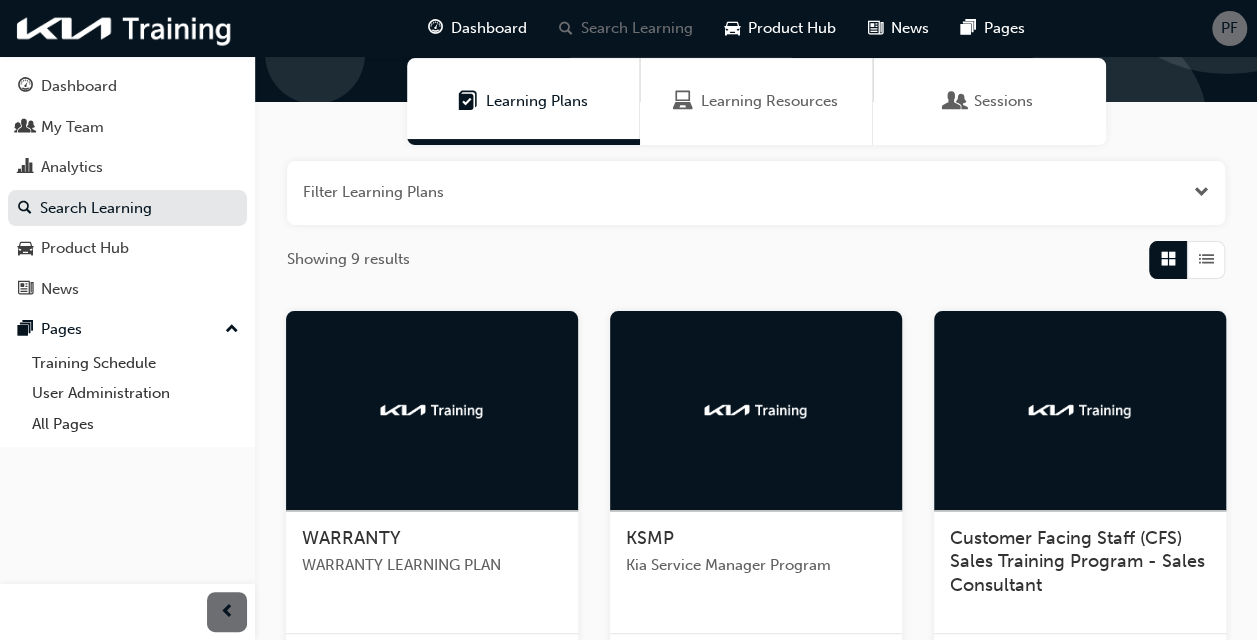 scroll, scrollTop: 0, scrollLeft: 0, axis: both 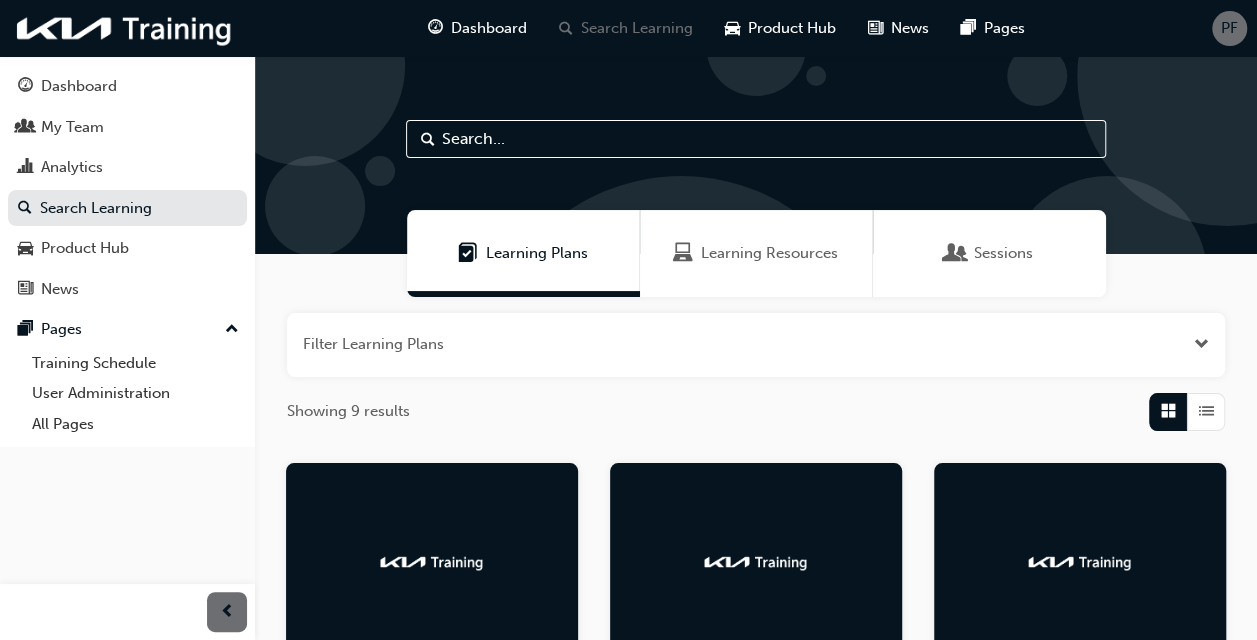 click on "Sessions" at bounding box center (1003, 253) 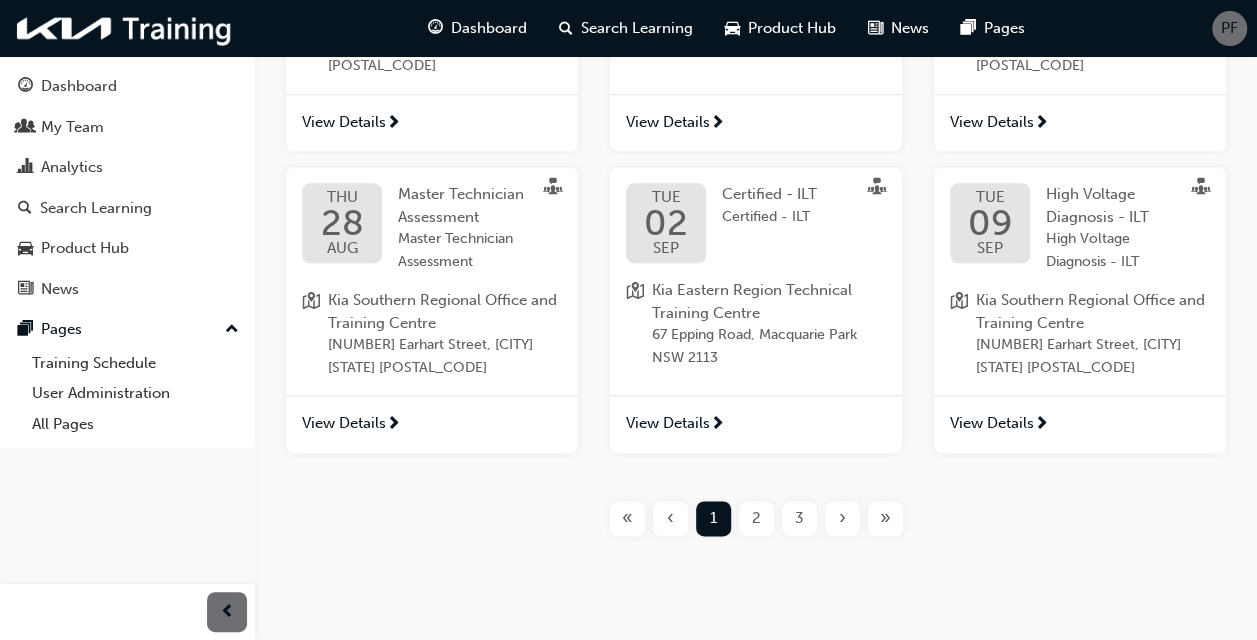 scroll, scrollTop: 923, scrollLeft: 0, axis: vertical 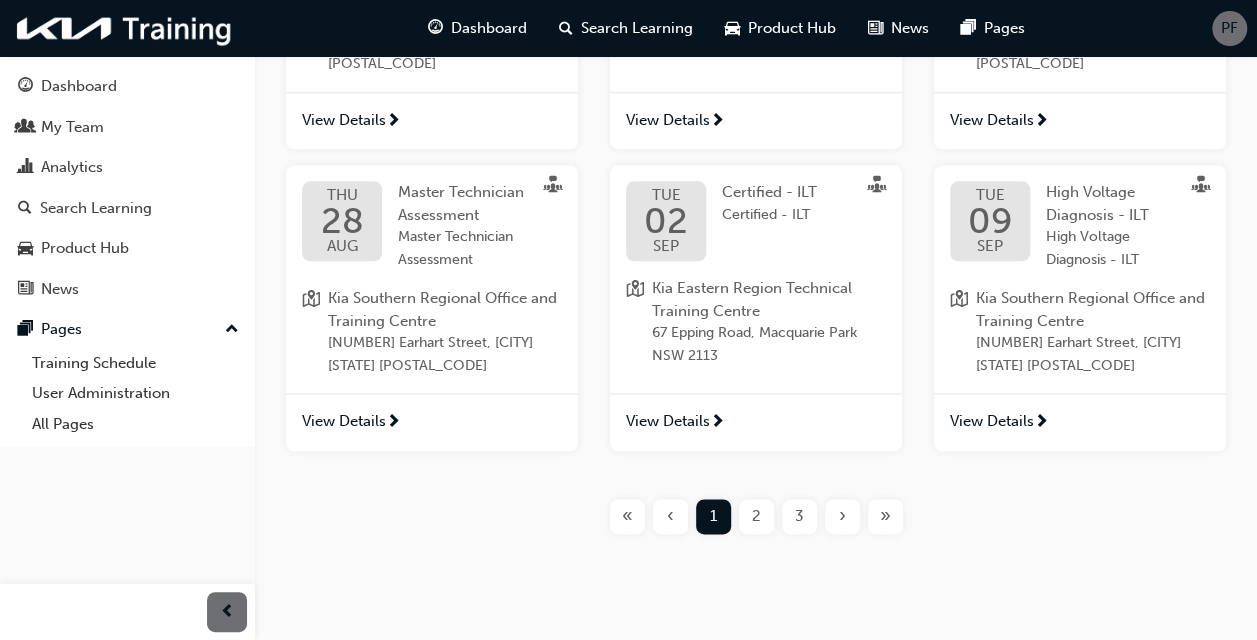click on "3" at bounding box center [799, 516] 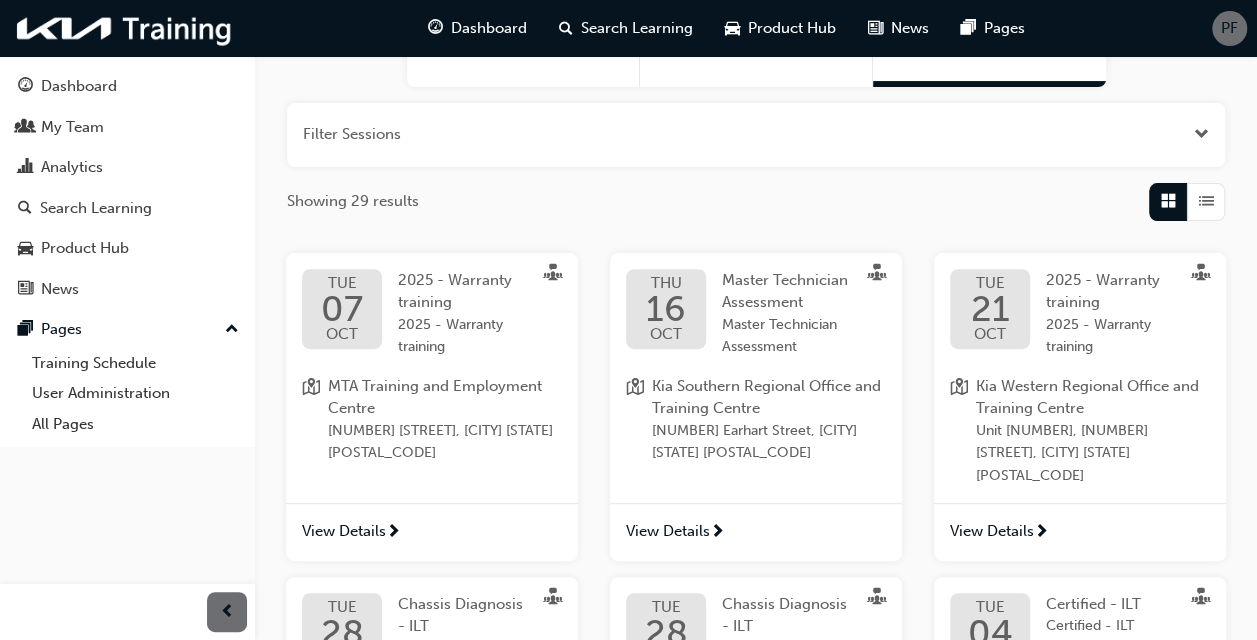 scroll, scrollTop: 223, scrollLeft: 0, axis: vertical 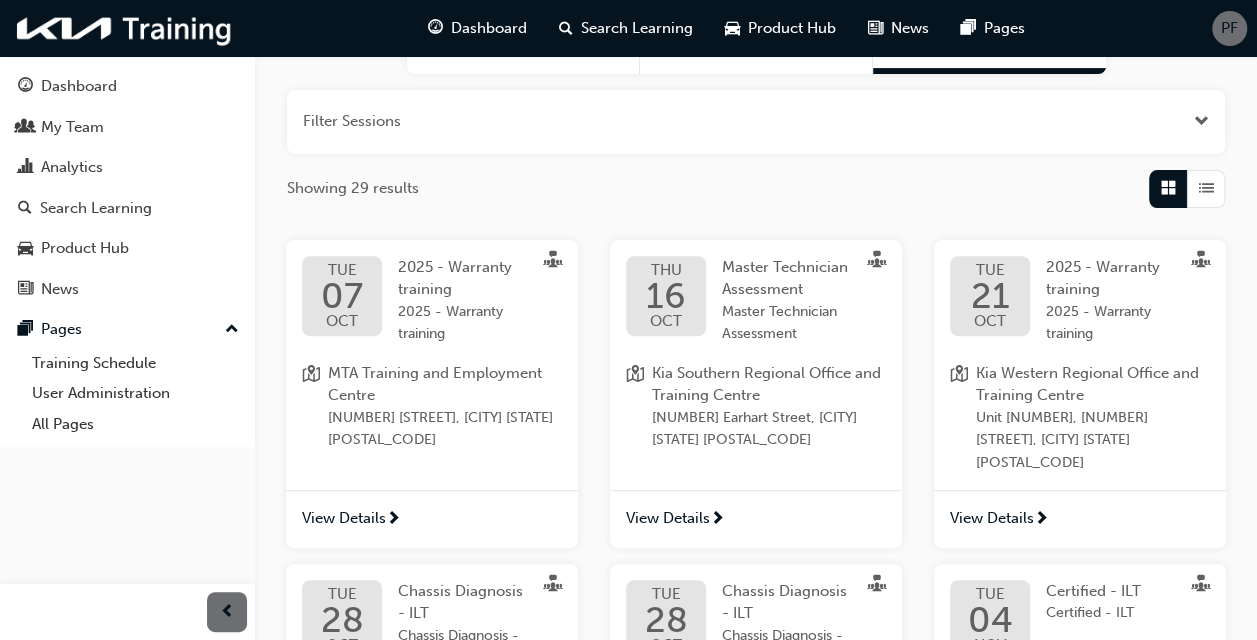 click on "View Details" at bounding box center (344, 518) 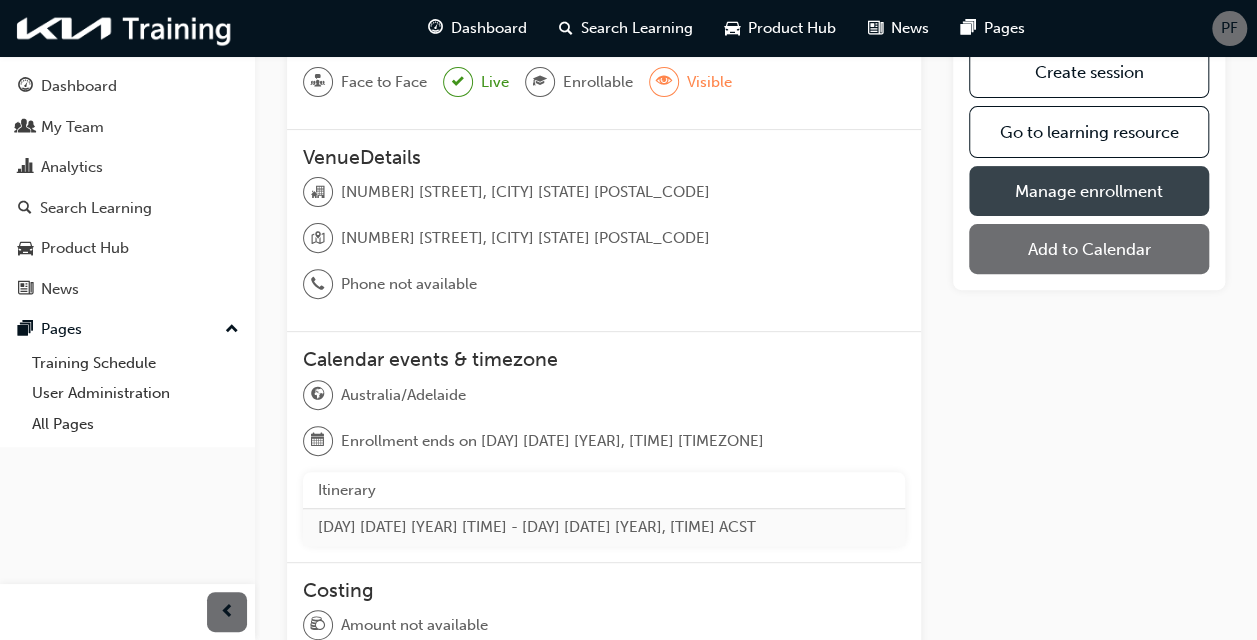 click on "Manage enrollment" at bounding box center [1089, 191] 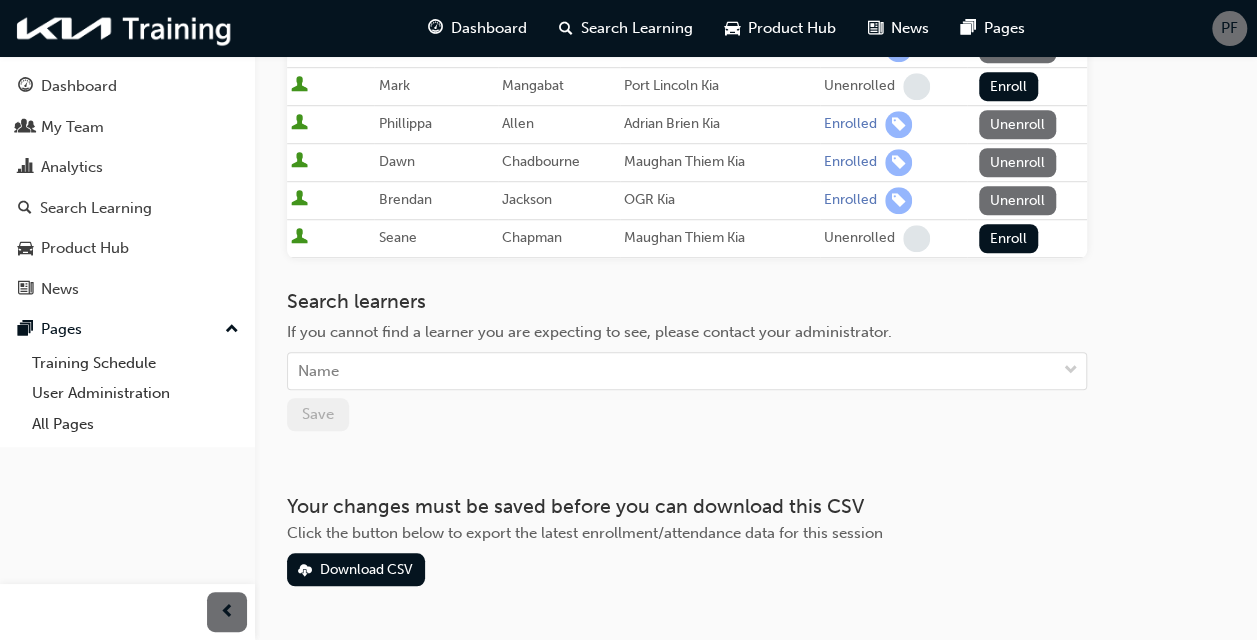 scroll, scrollTop: 700, scrollLeft: 0, axis: vertical 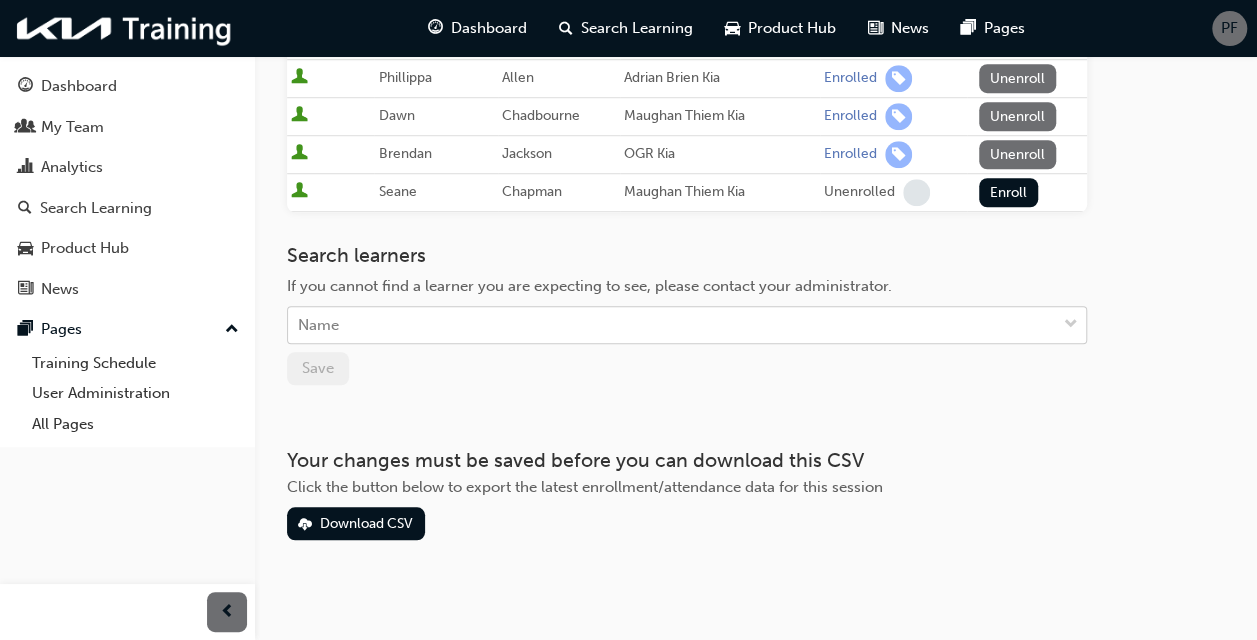 click on "Name" at bounding box center (672, 325) 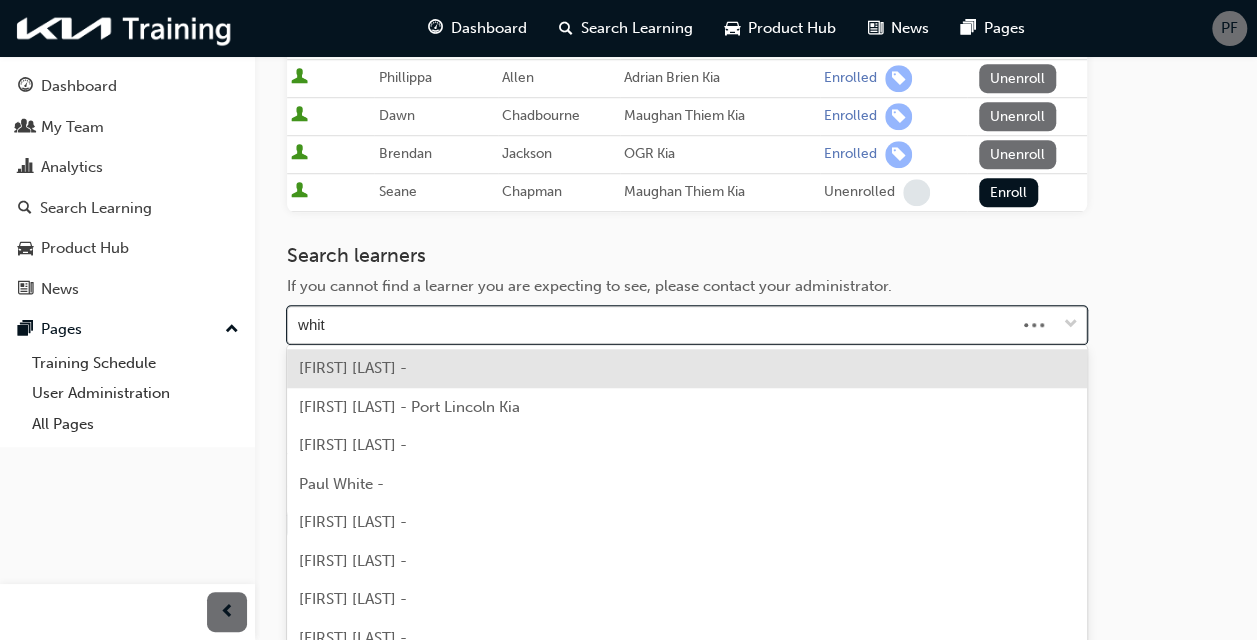 type on "white" 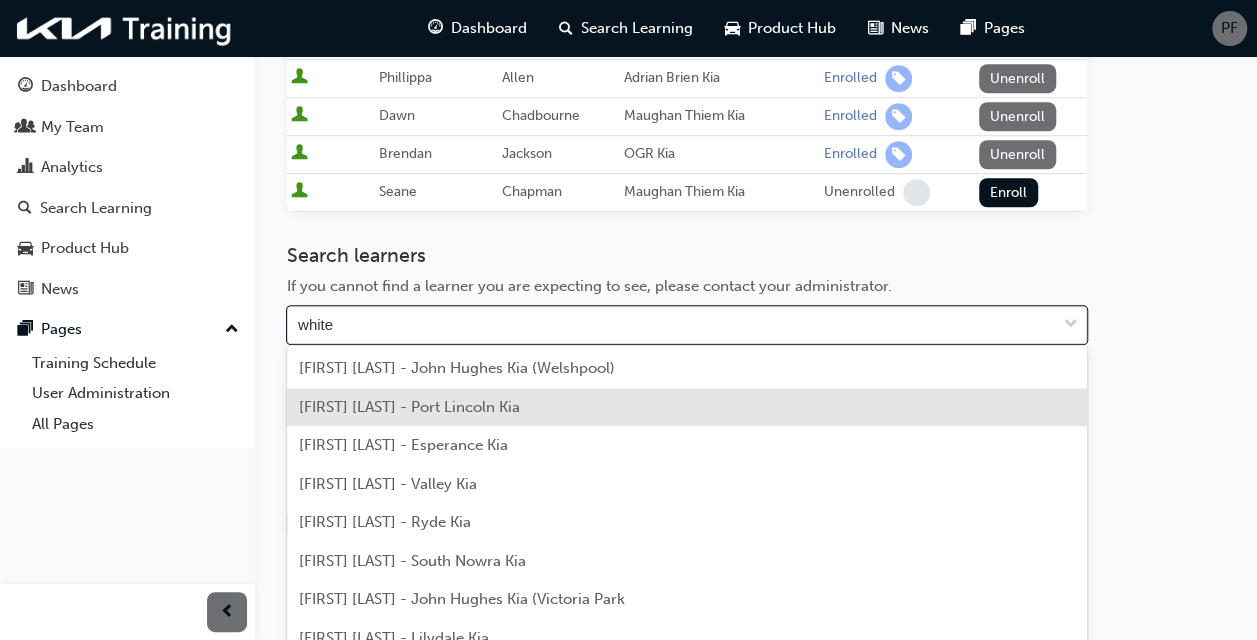 click on "[FIRST] [LAST] - Port Lincoln Kia" at bounding box center [409, 407] 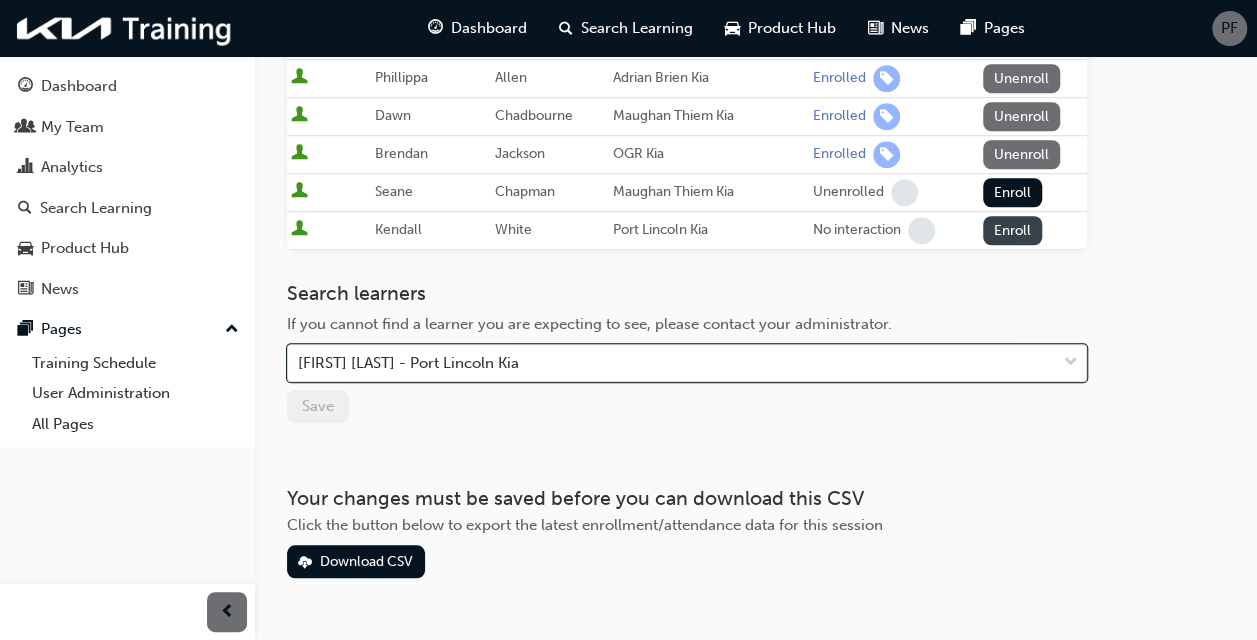 click on "Enroll" at bounding box center [1013, 230] 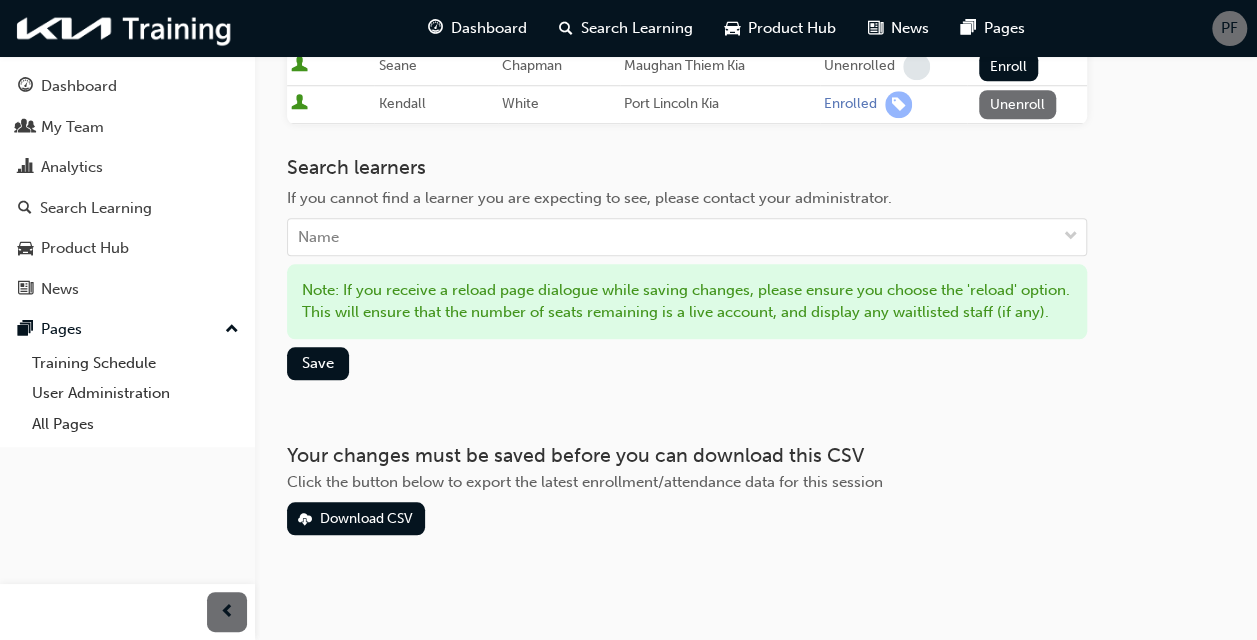 scroll, scrollTop: 749, scrollLeft: 0, axis: vertical 